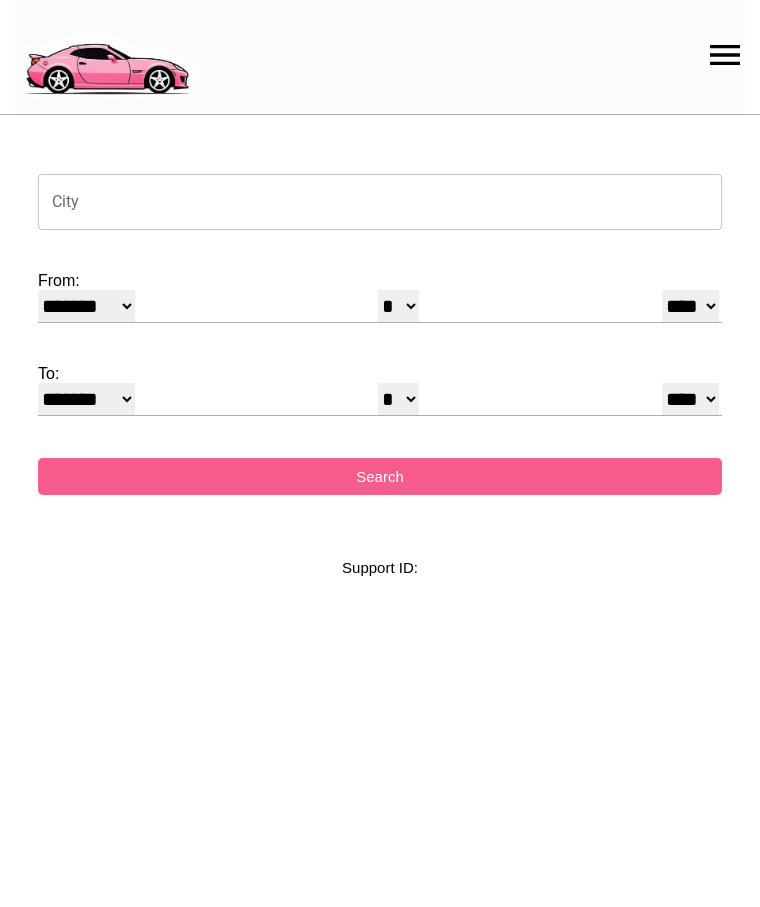 select on "*" 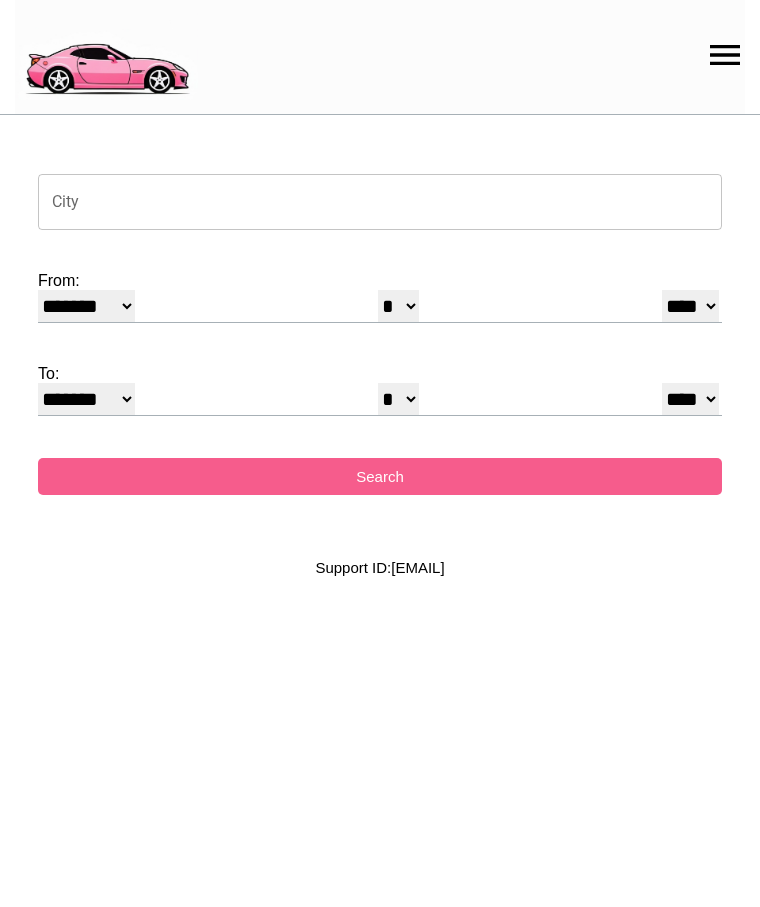scroll, scrollTop: 0, scrollLeft: 0, axis: both 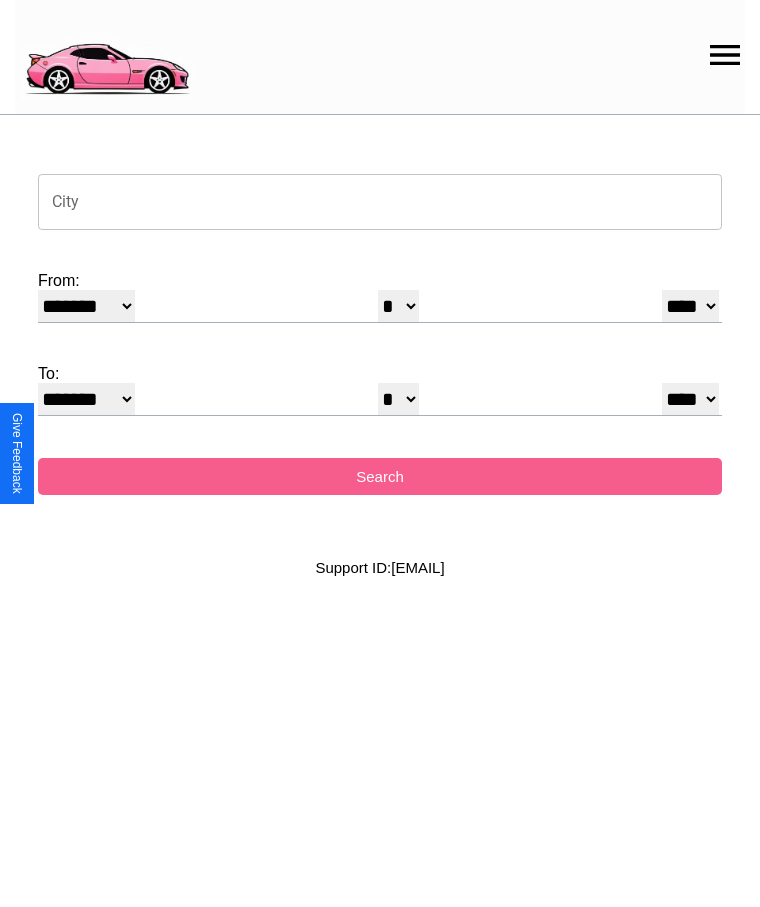 click 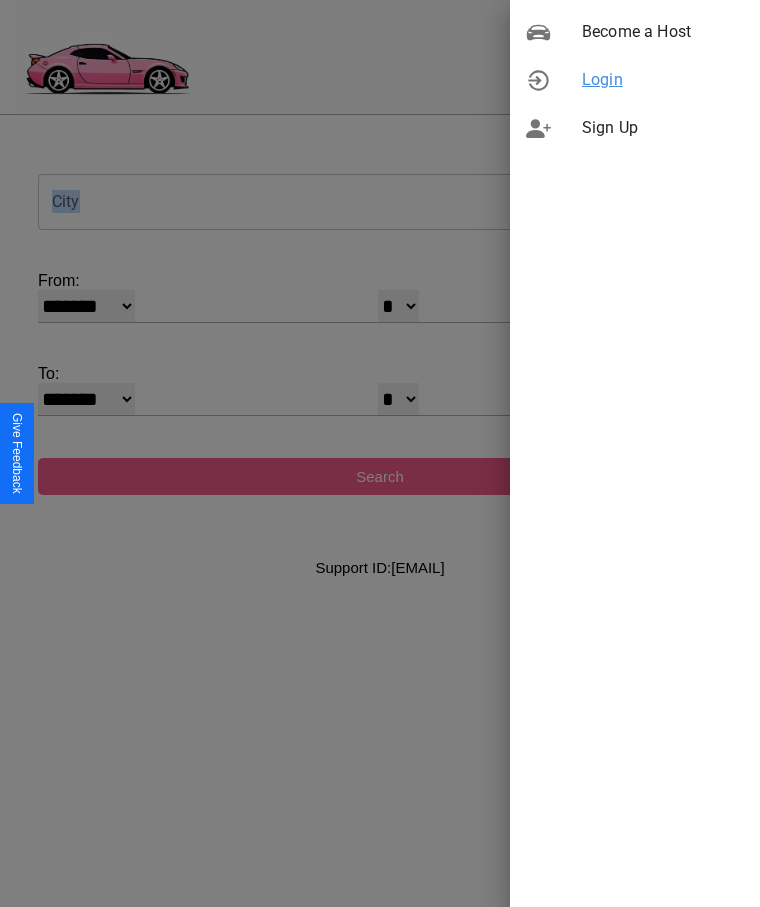 click on "Login" at bounding box center (663, 80) 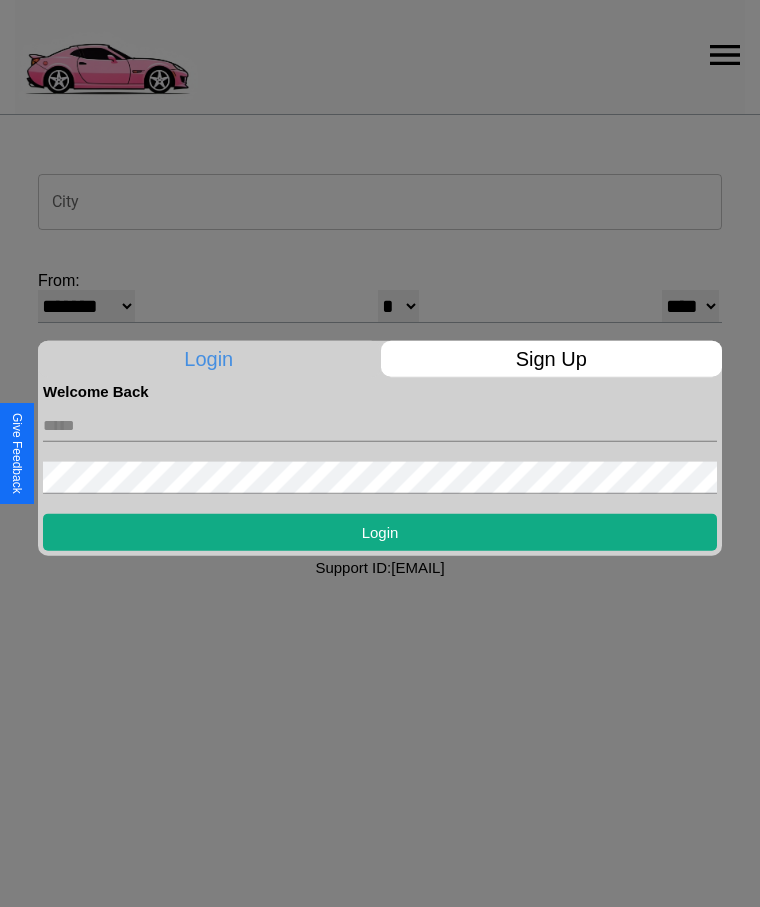 click at bounding box center [380, 425] 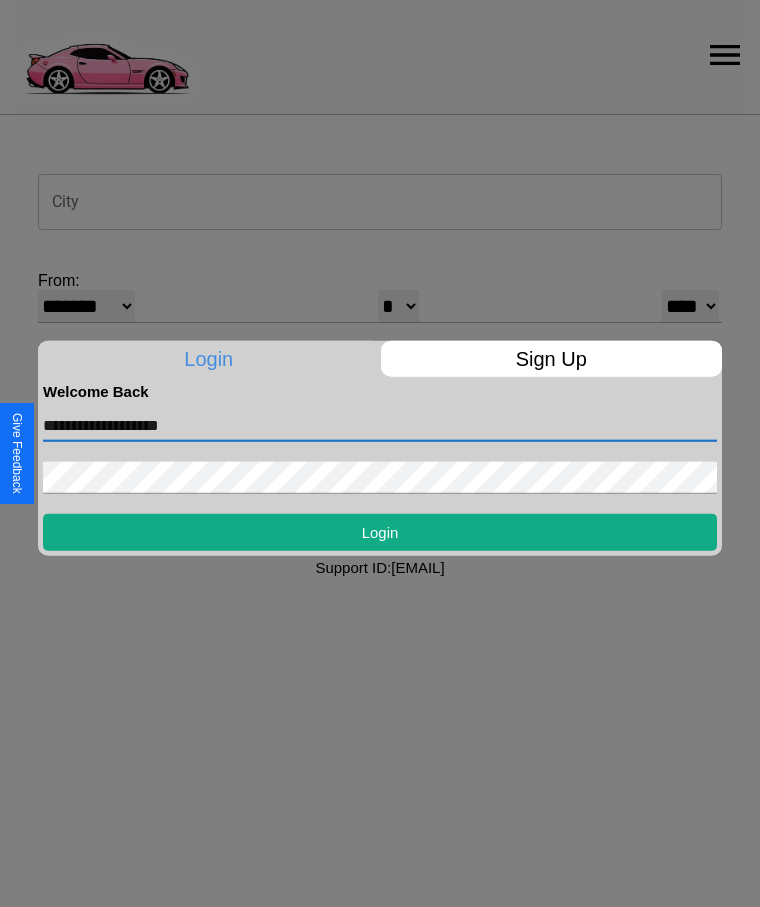 type on "**********" 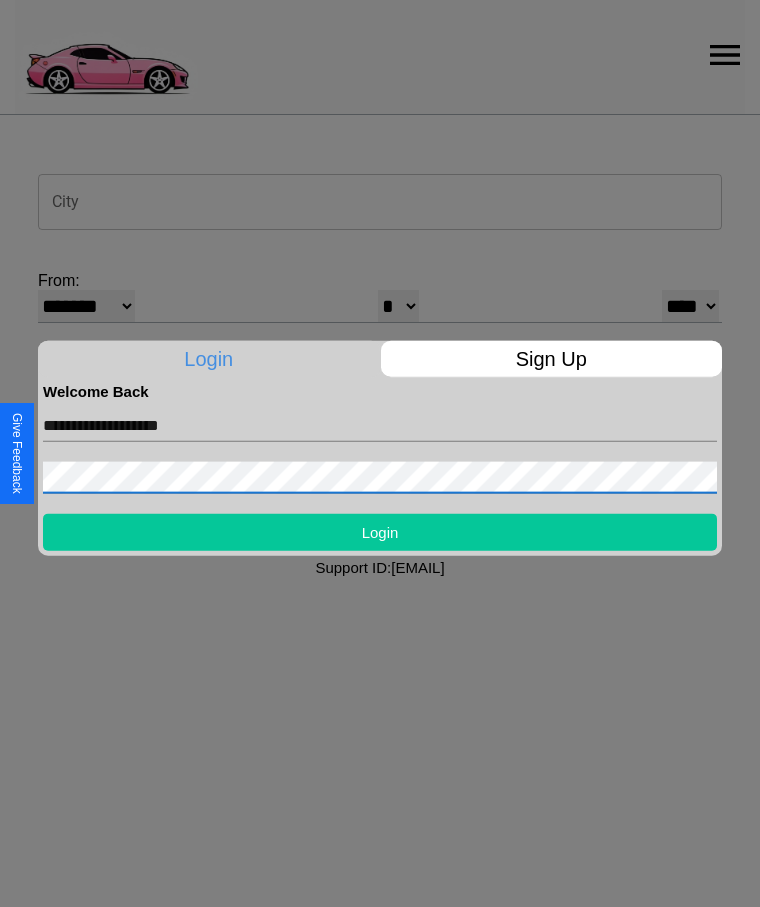 click on "Login" at bounding box center (380, 531) 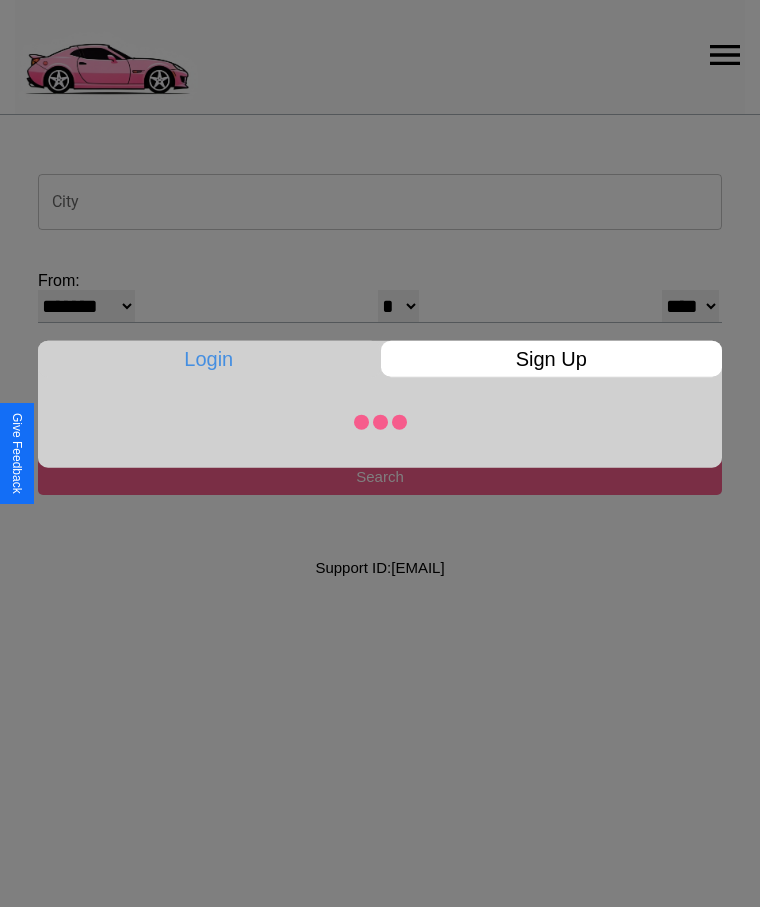select on "*" 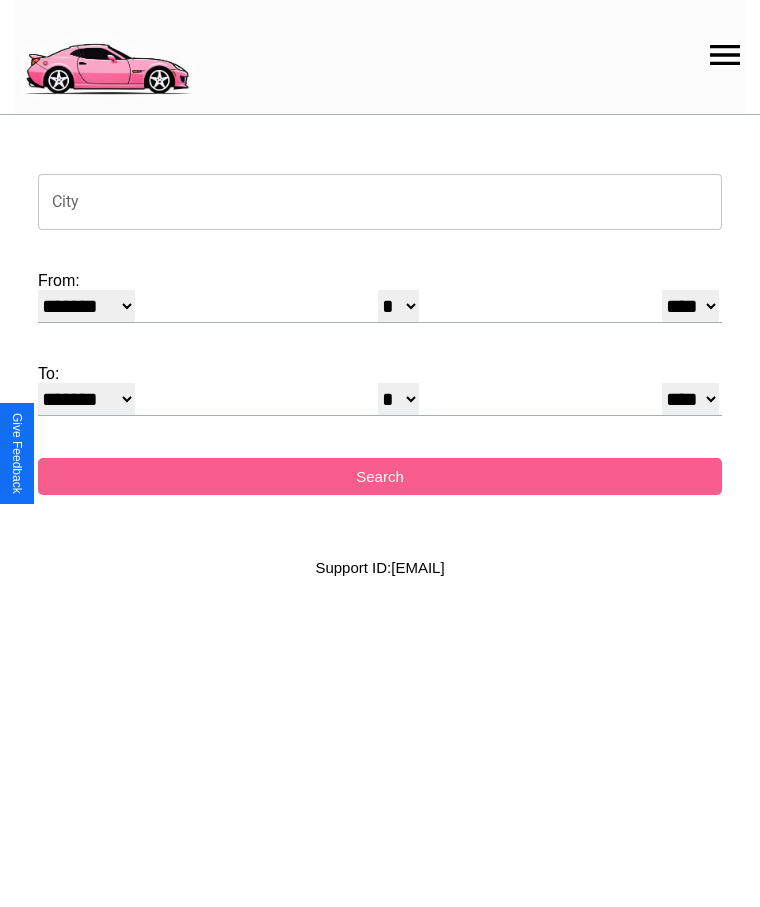 click on "City" at bounding box center (380, 202) 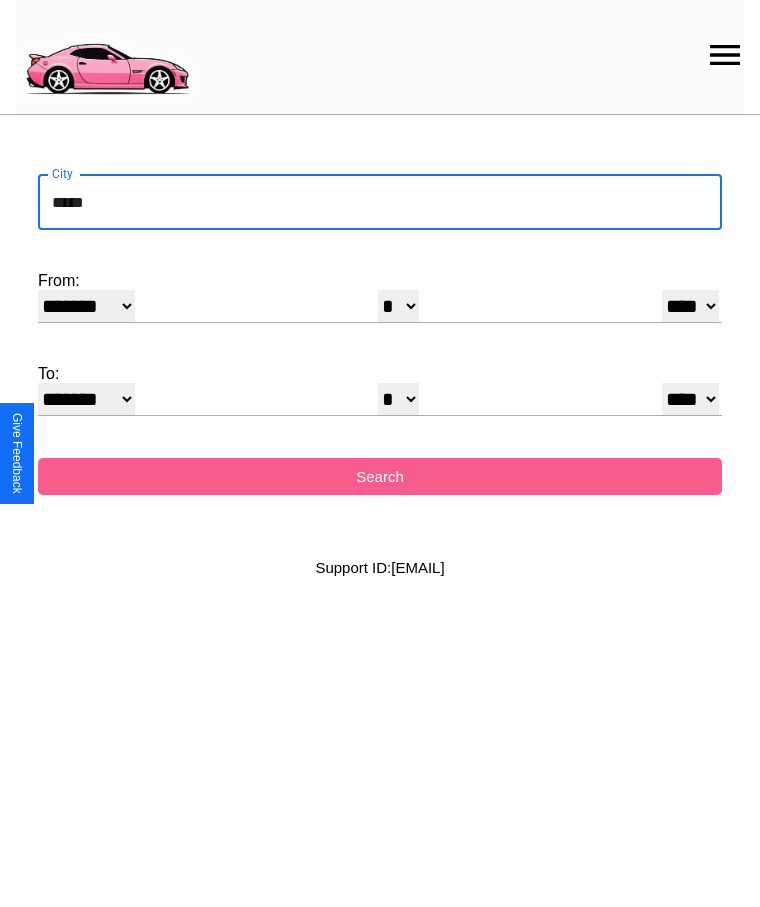 type on "*****" 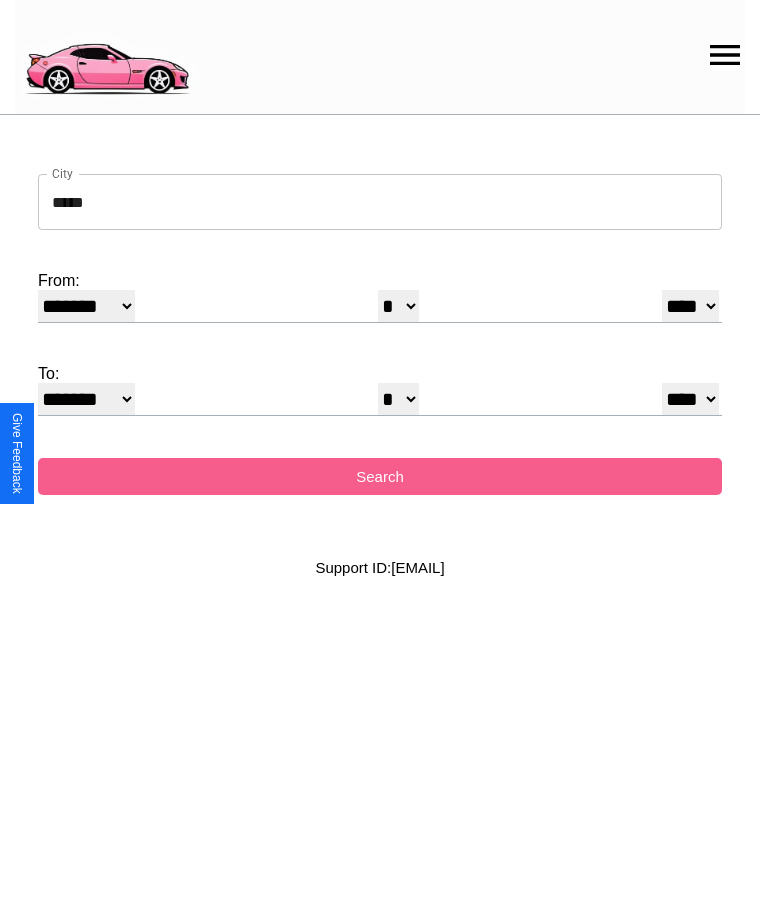click on "******* ******** ***** ***** *** **** **** ****** ********* ******* ******** ********" at bounding box center [86, 306] 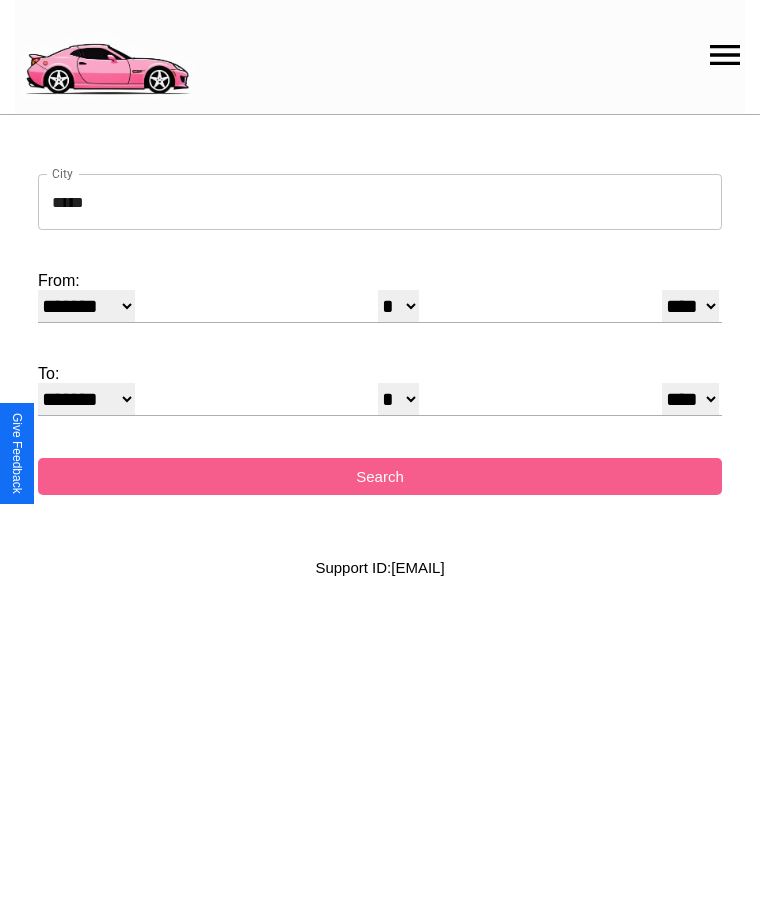 select on "*" 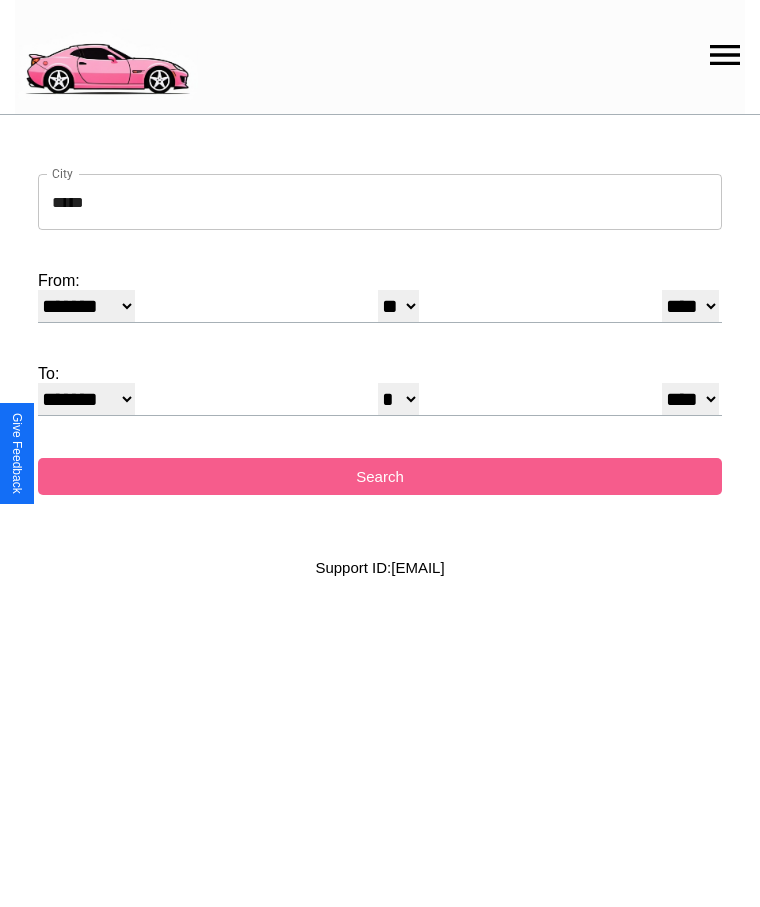 click on "**** **** **** **** **** **** **** **** **** ****" at bounding box center (690, 306) 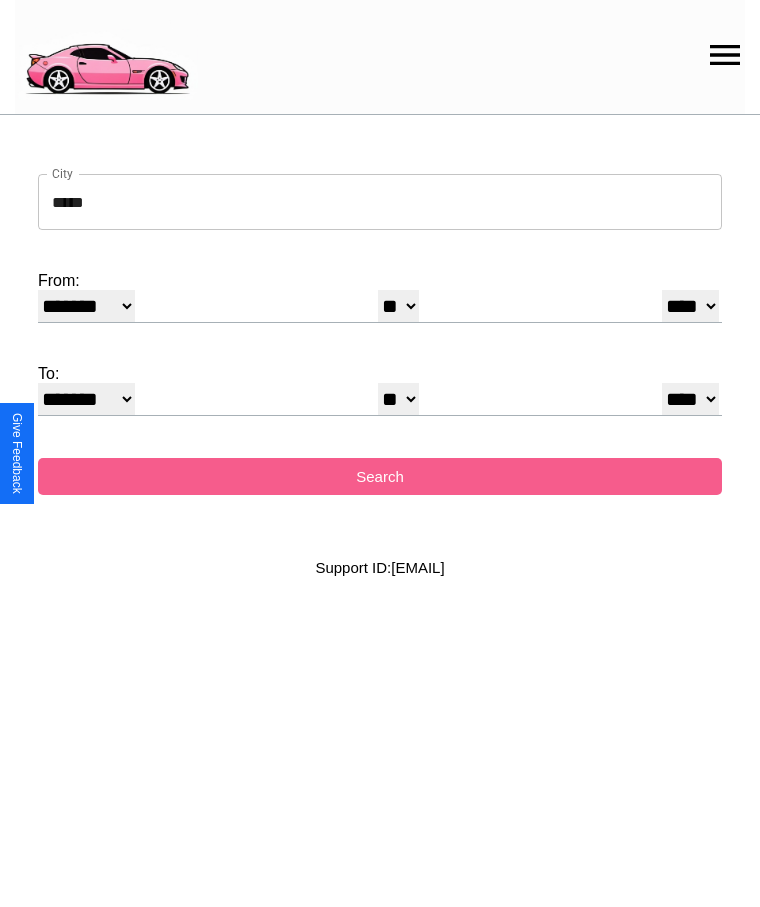 click on "* * * * * * * * * ** ** ** ** ** ** ** ** ** ** ** ** ** ** ** ** ** ** ** ** **" at bounding box center [398, 399] 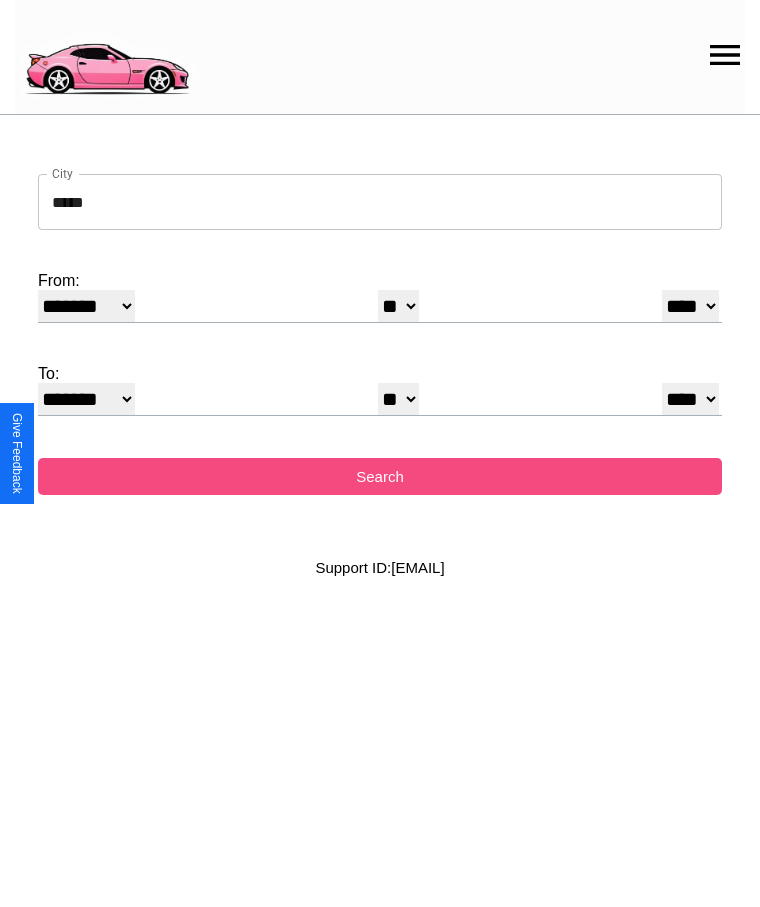 click on "Search" at bounding box center [380, 476] 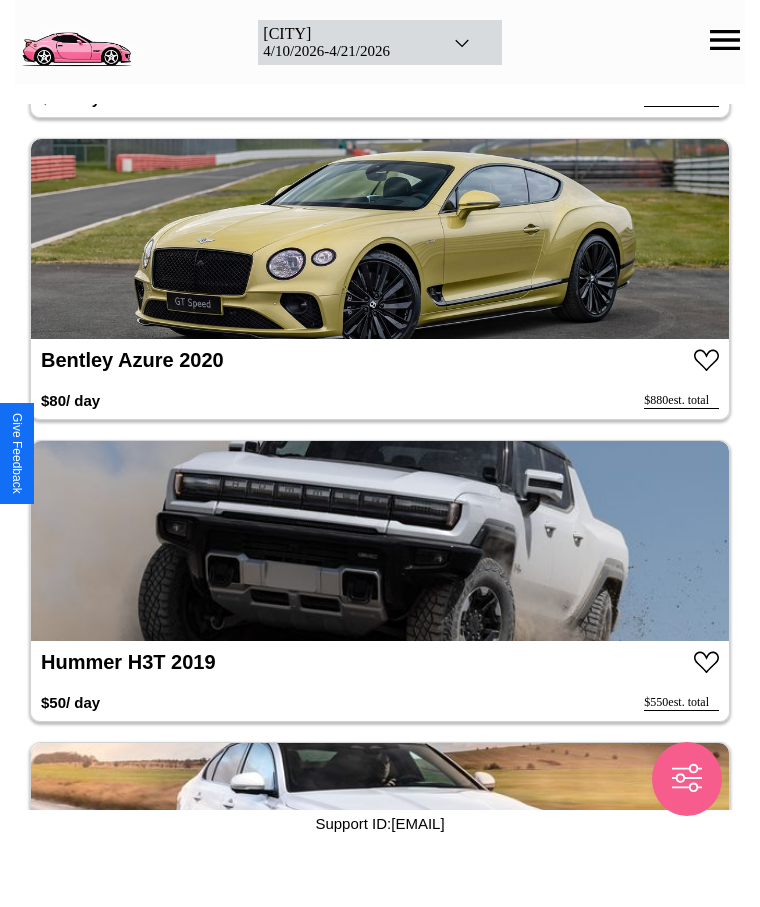 scroll, scrollTop: 3140, scrollLeft: 0, axis: vertical 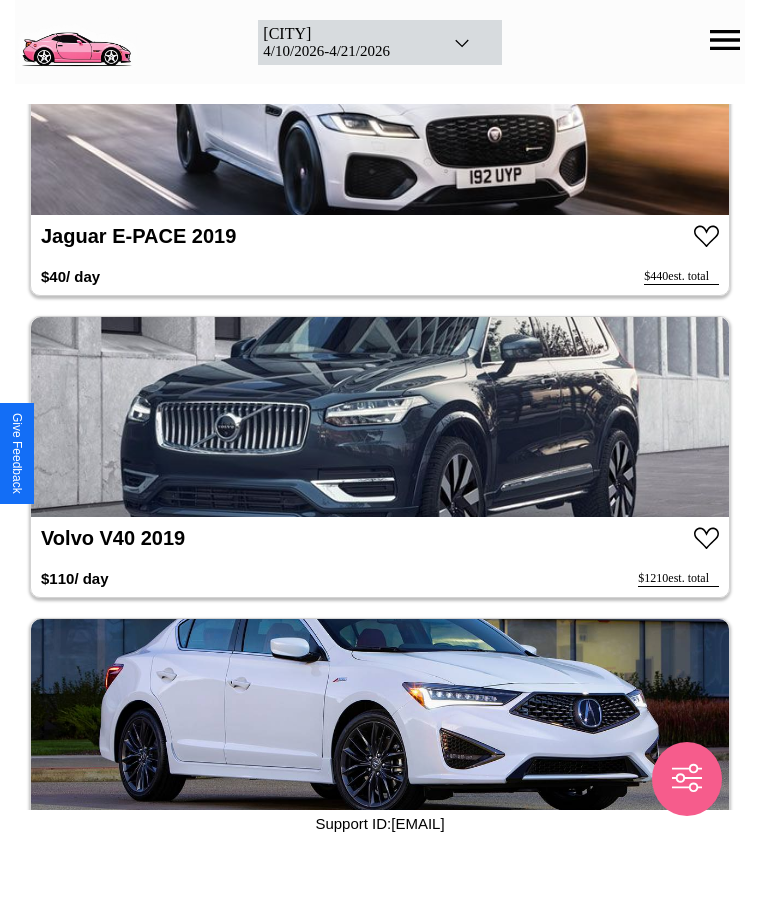 click at bounding box center [380, 417] 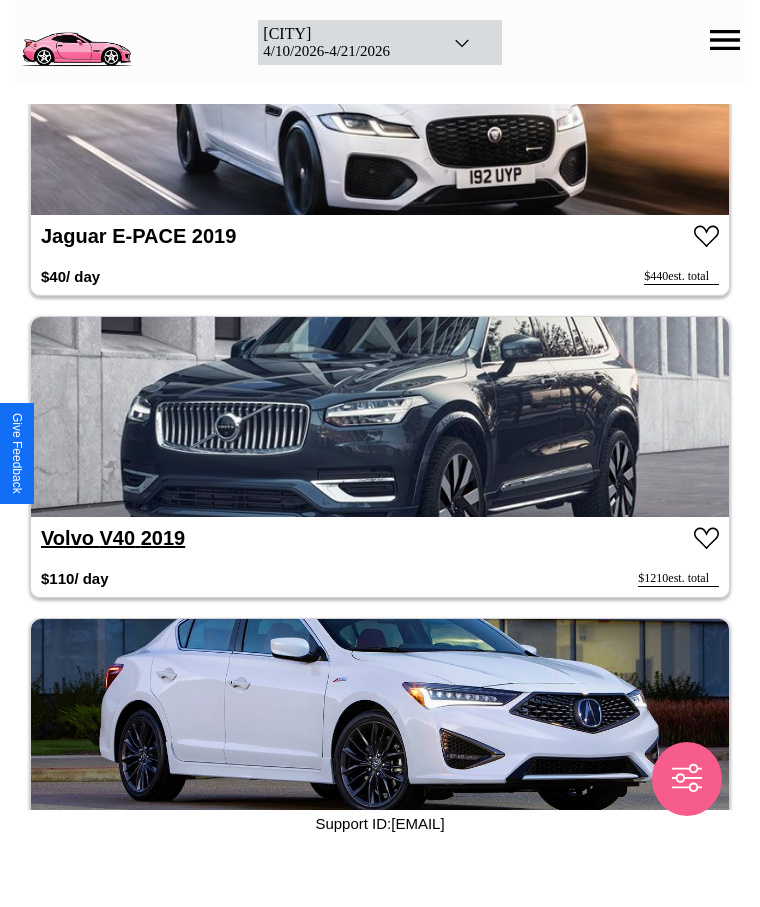 click on "Volvo   V40   2019" at bounding box center (113, 538) 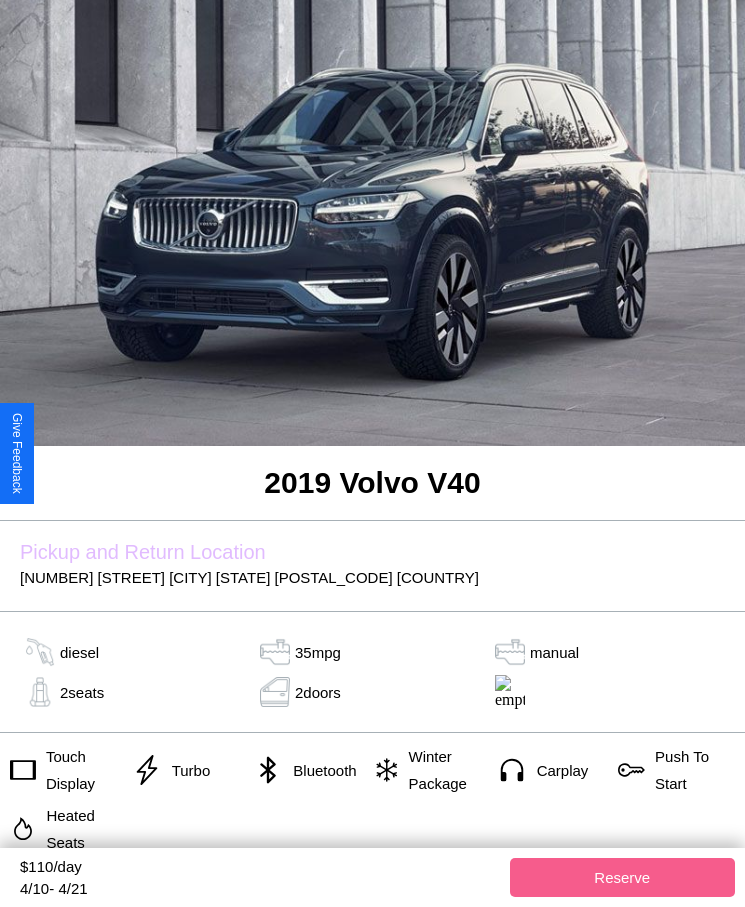 scroll, scrollTop: 335, scrollLeft: 0, axis: vertical 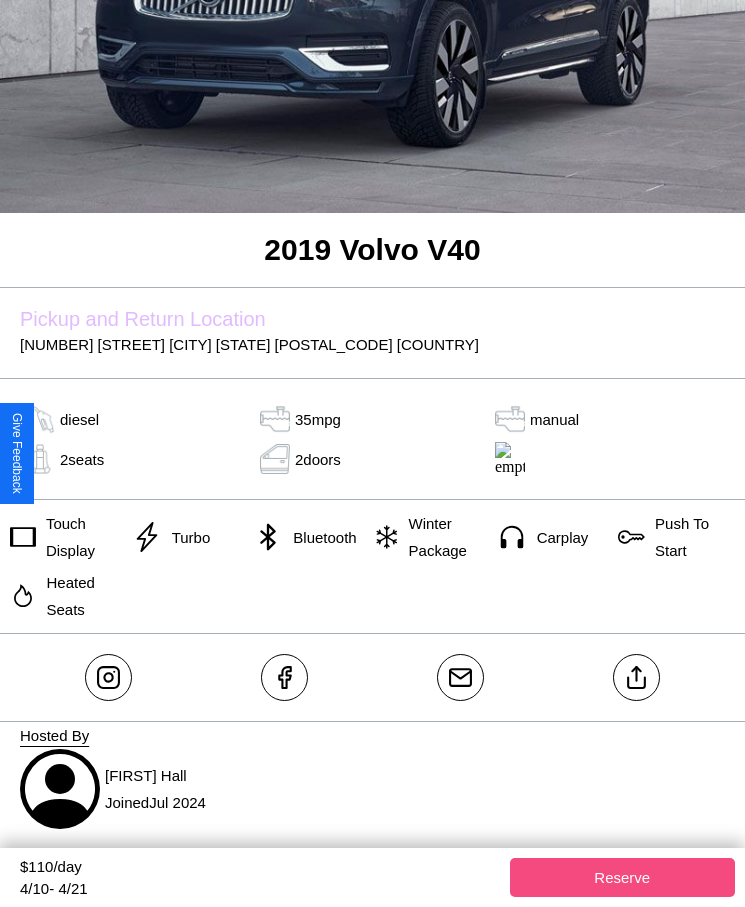 click on "Reserve" at bounding box center (623, 877) 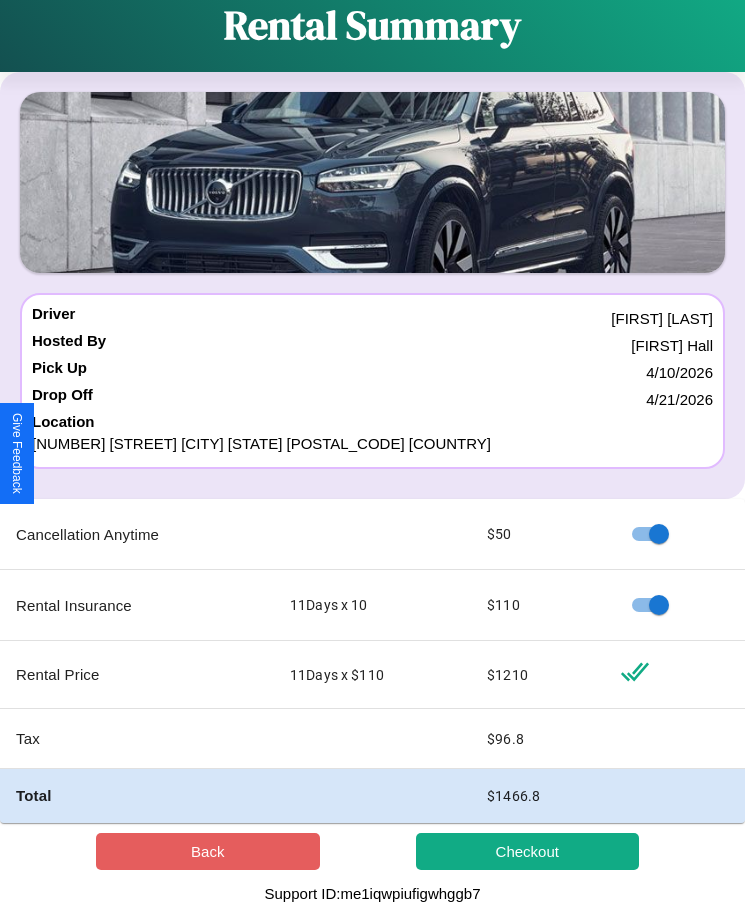 scroll, scrollTop: 0, scrollLeft: 0, axis: both 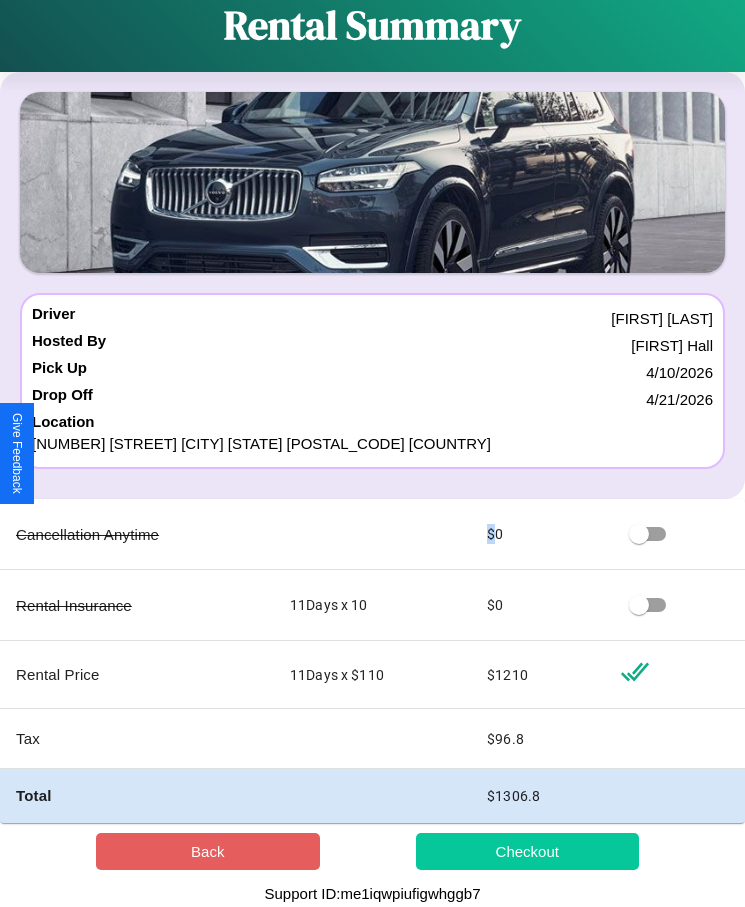click on "Checkout" at bounding box center (528, 851) 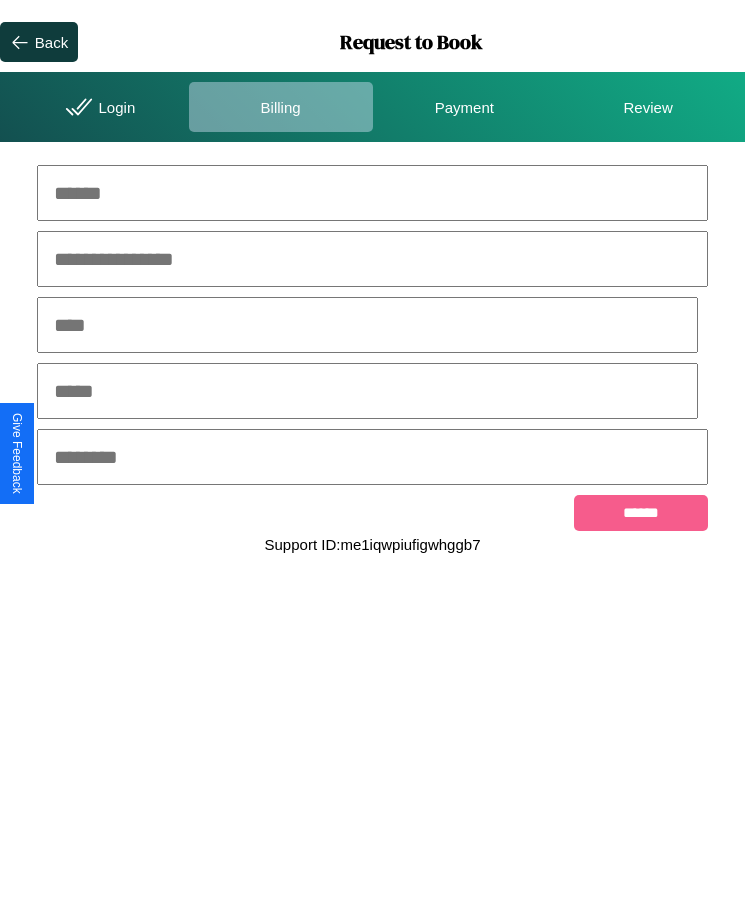 scroll, scrollTop: 0, scrollLeft: 0, axis: both 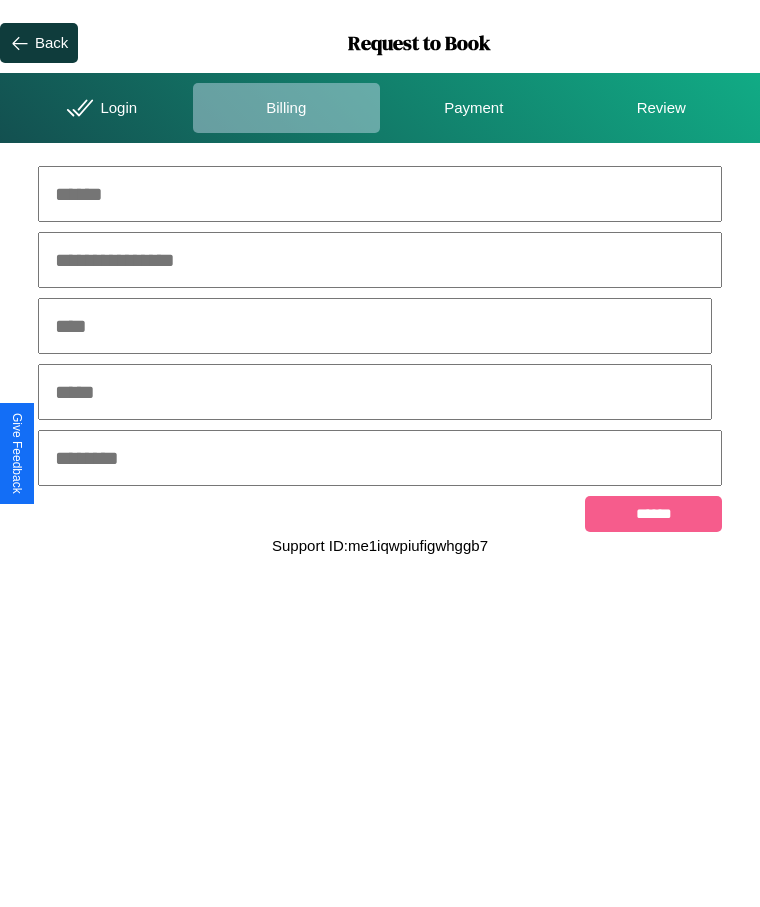 click at bounding box center (380, 194) 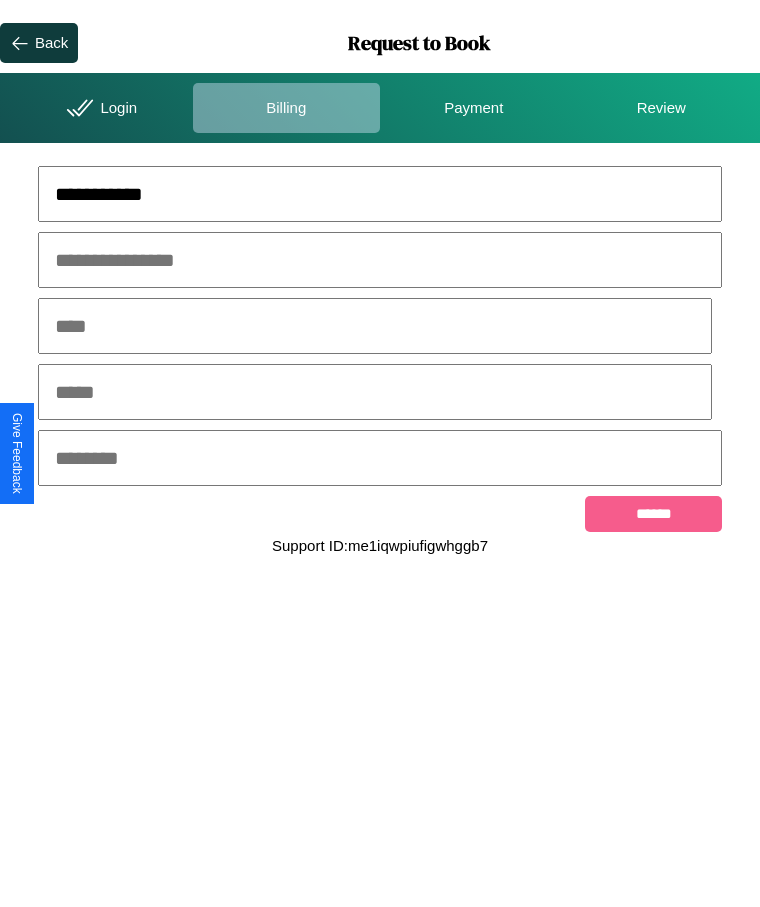 type on "**********" 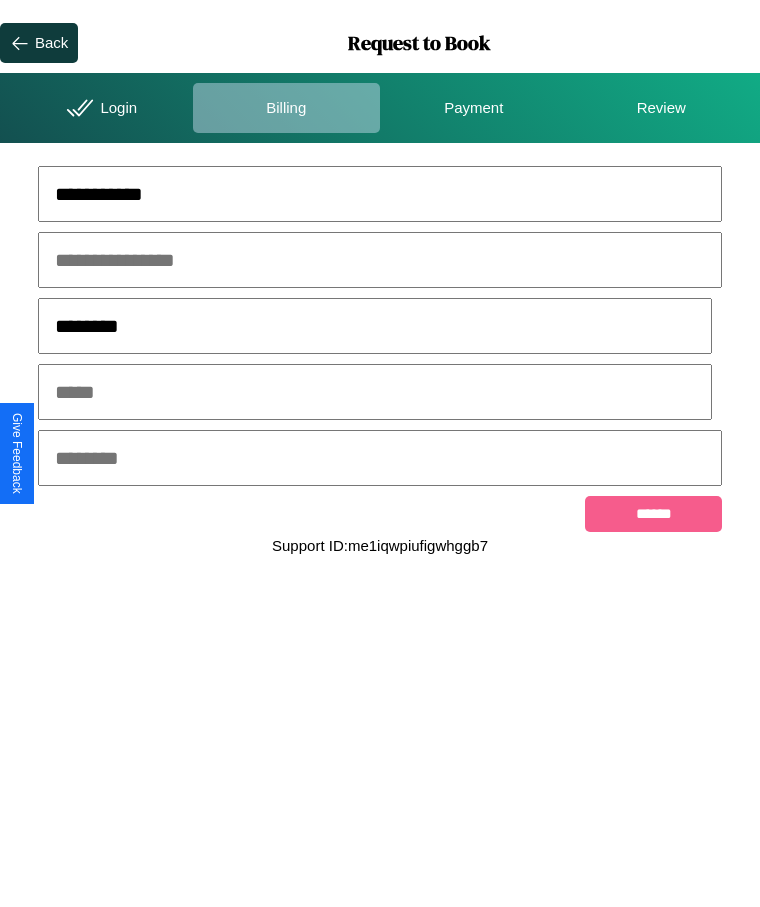 type on "********" 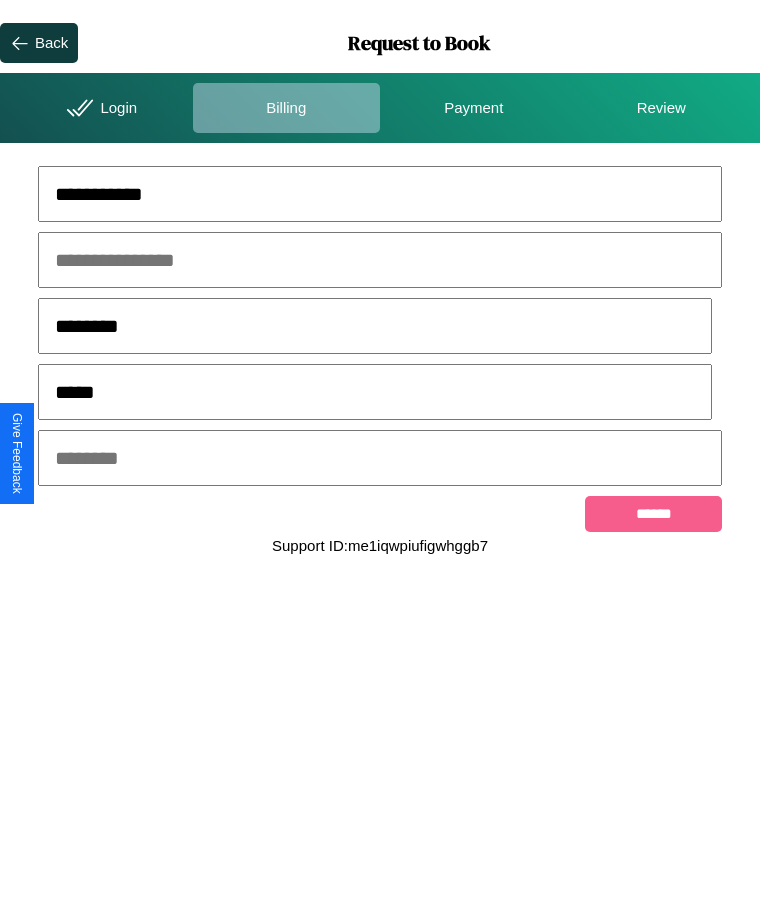 type on "*****" 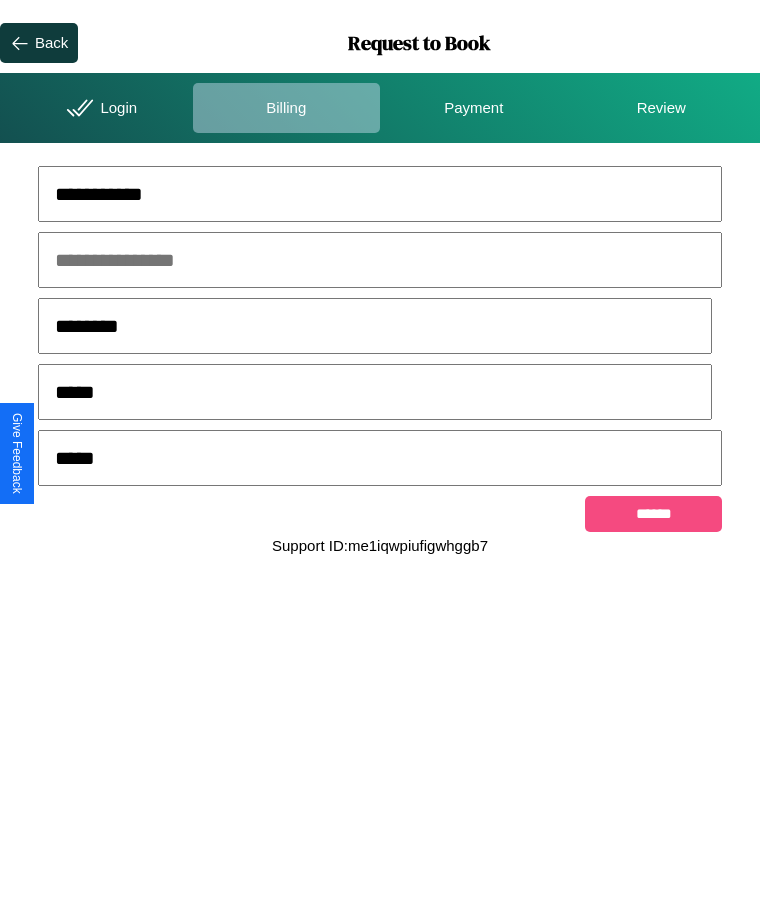 type on "*****" 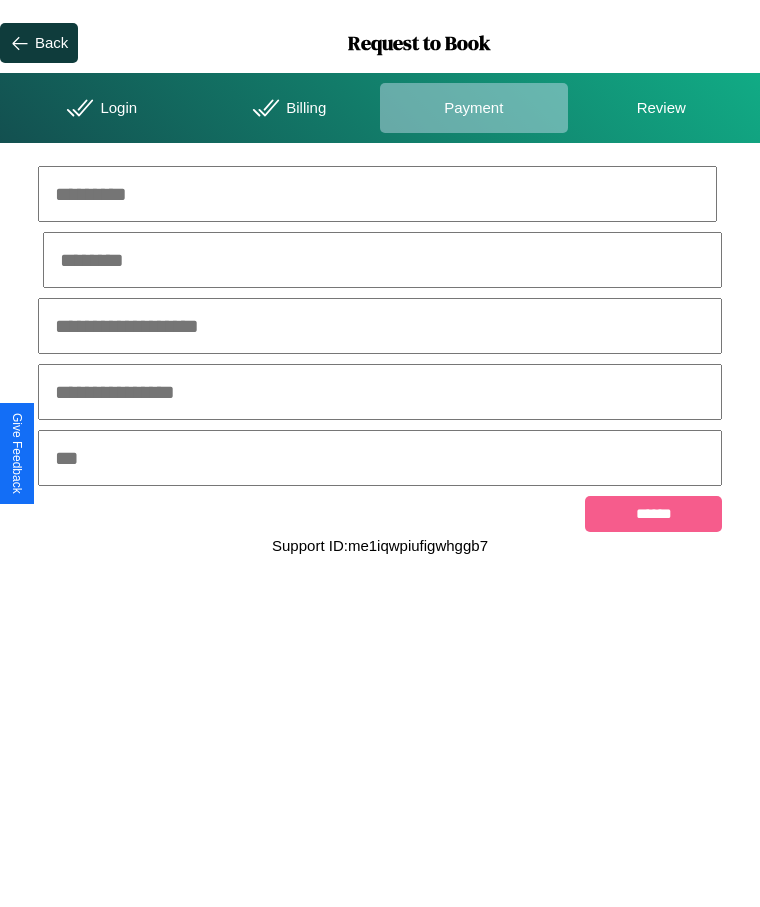 click at bounding box center [377, 194] 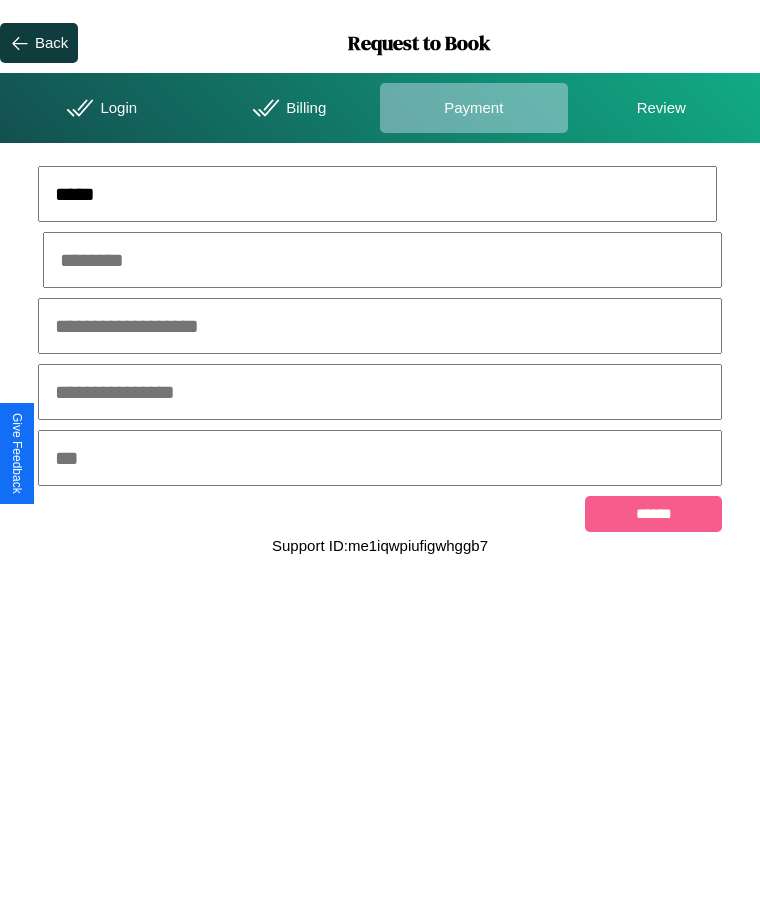 type on "*****" 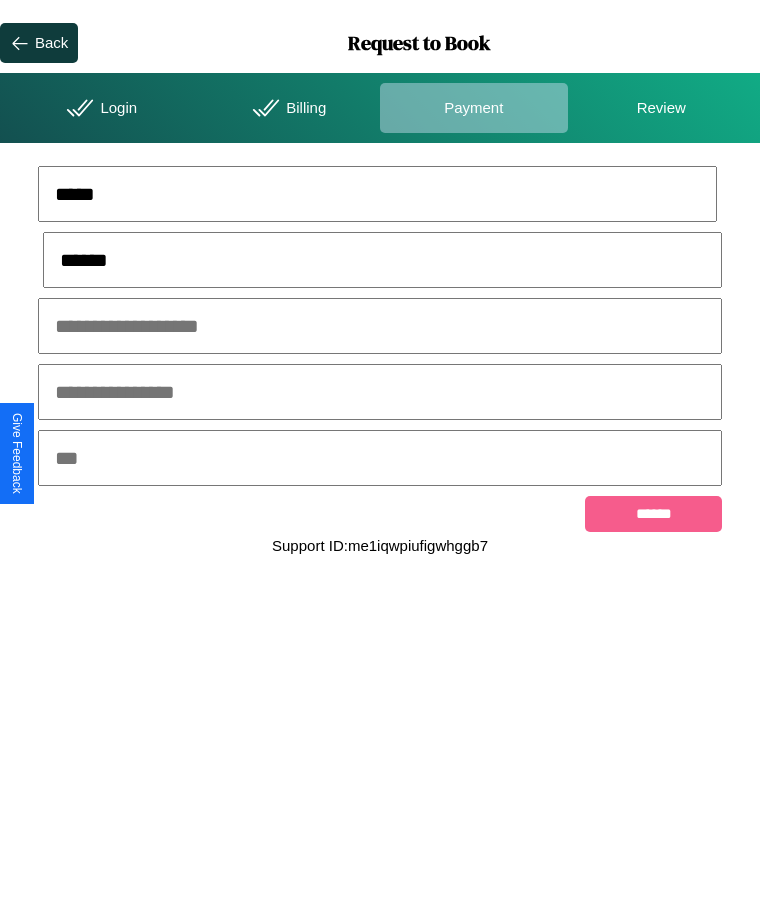 type on "******" 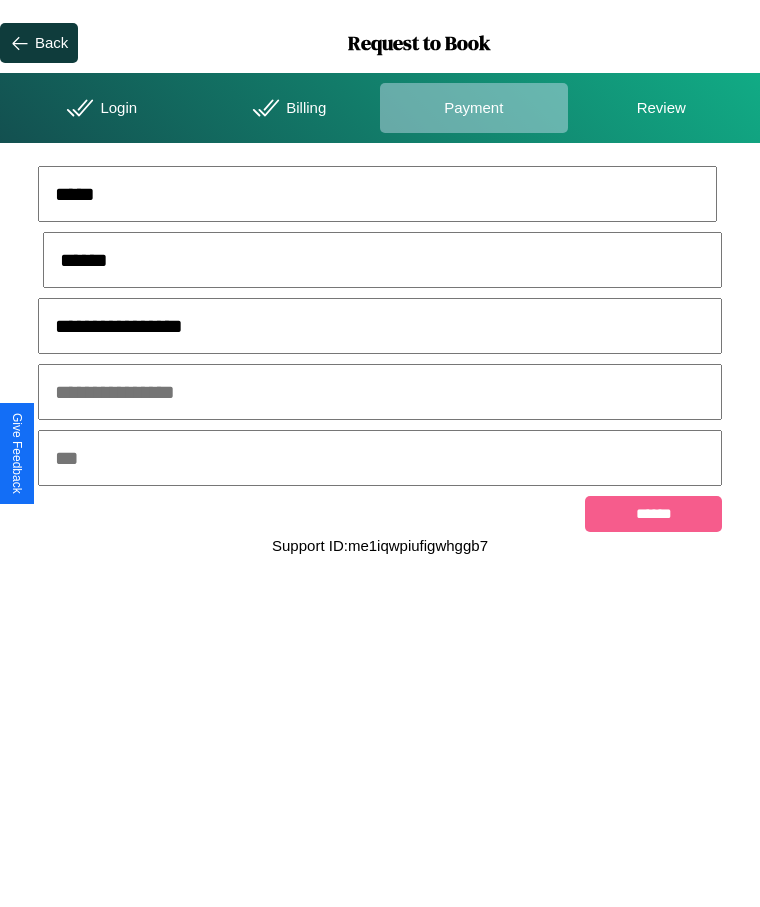 type on "**********" 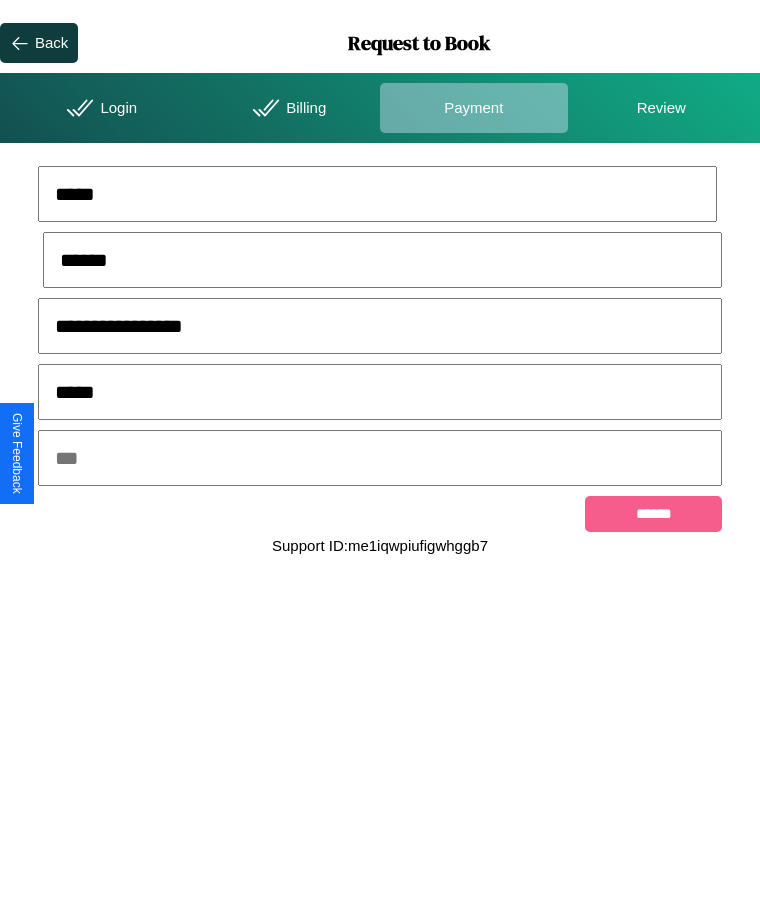 type on "*****" 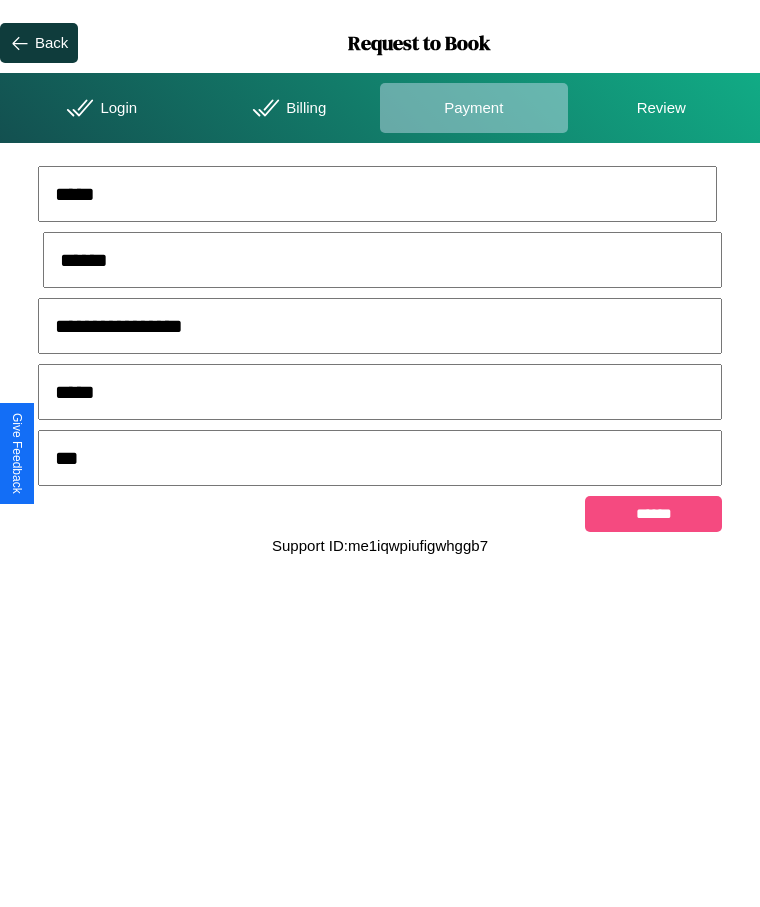 type on "***" 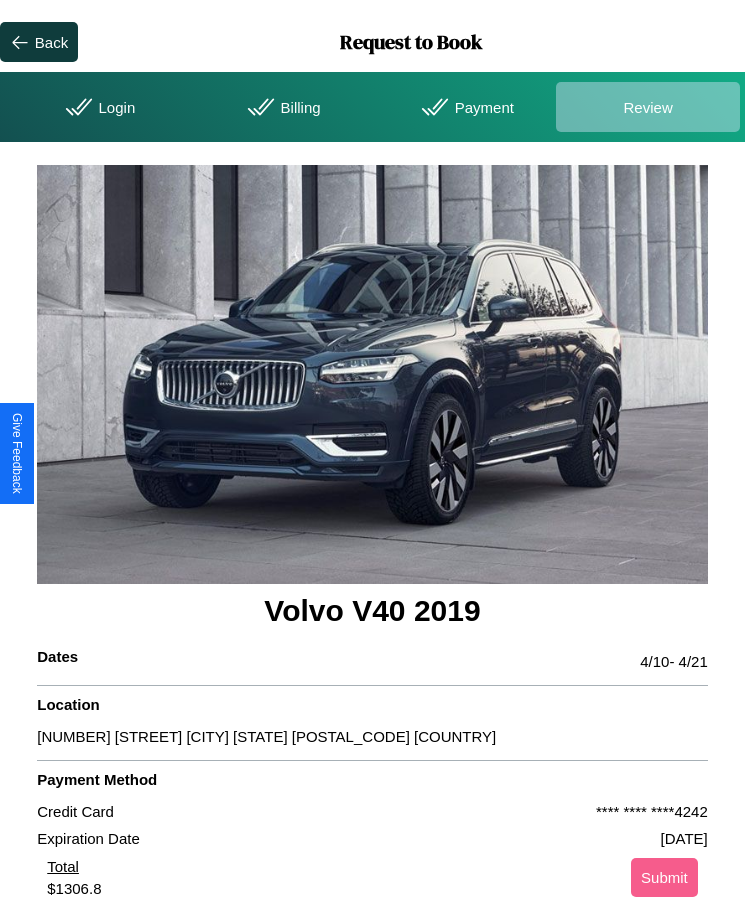 scroll, scrollTop: 2, scrollLeft: 0, axis: vertical 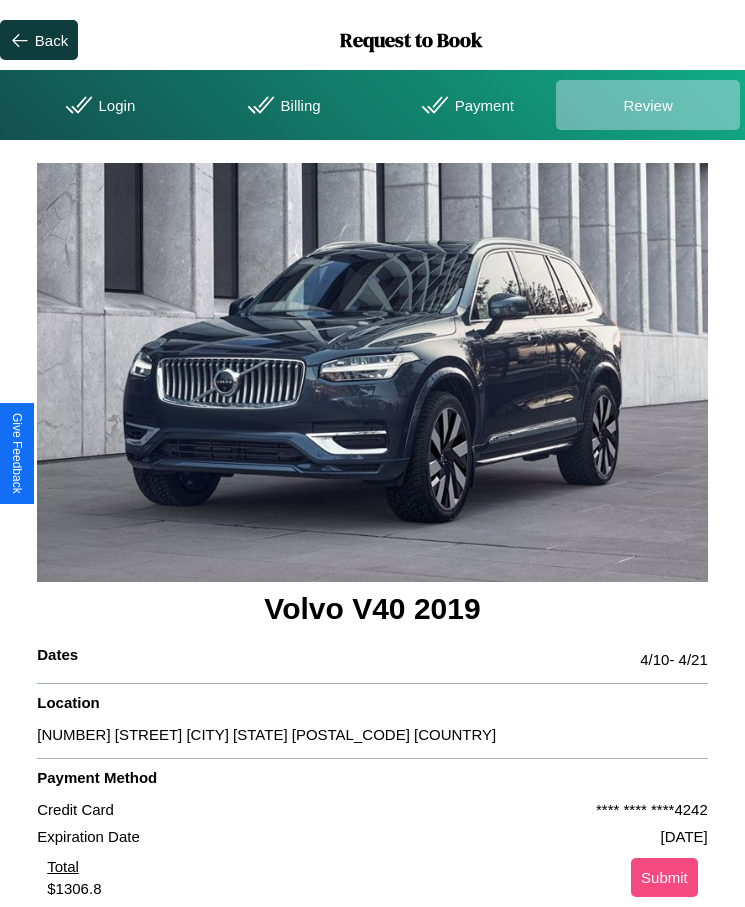 click on "Submit" at bounding box center (664, 877) 